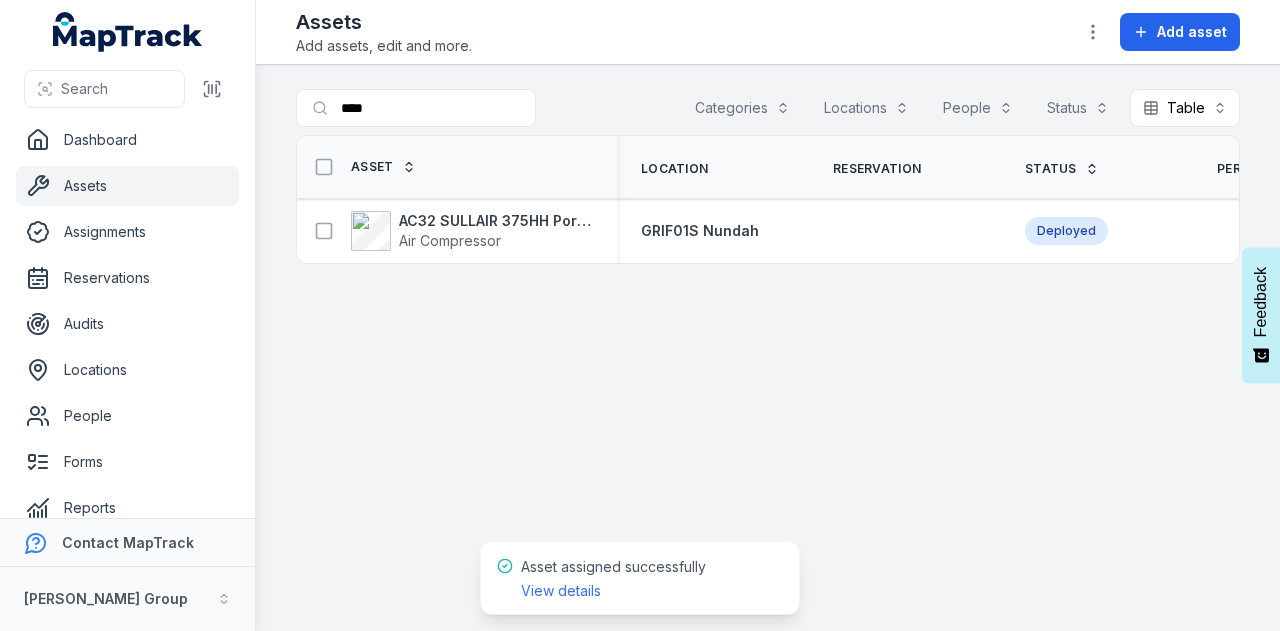 scroll, scrollTop: 0, scrollLeft: 0, axis: both 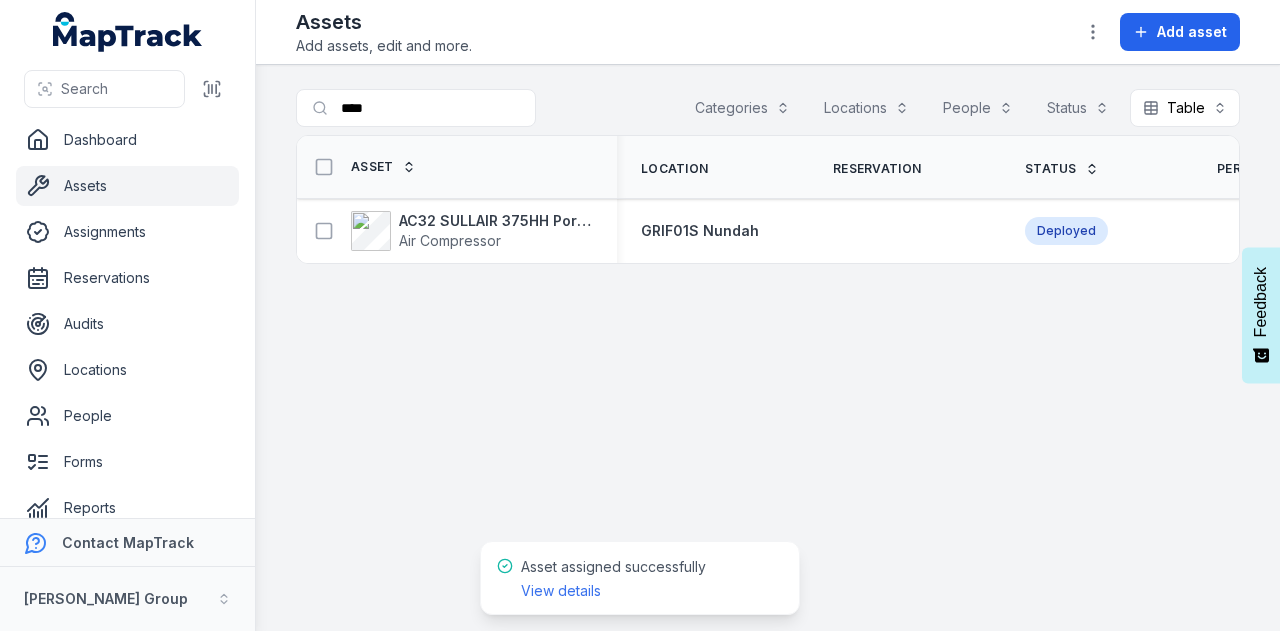 click on "Asset" at bounding box center [457, 167] 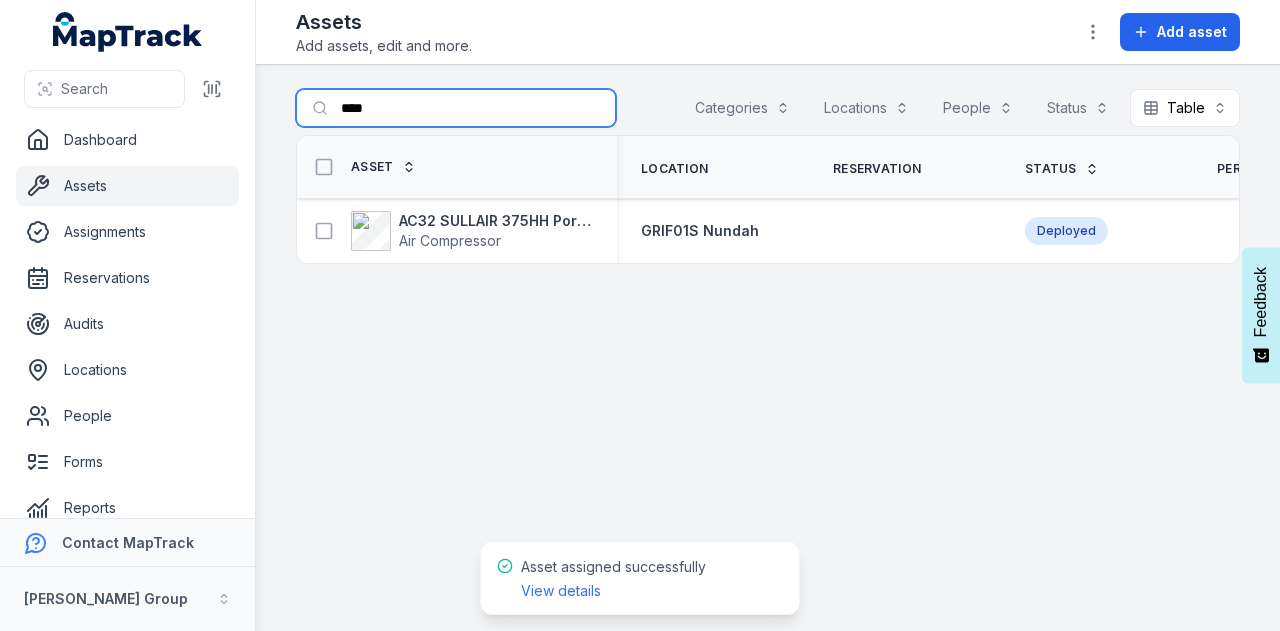 click on "****" at bounding box center [456, 108] 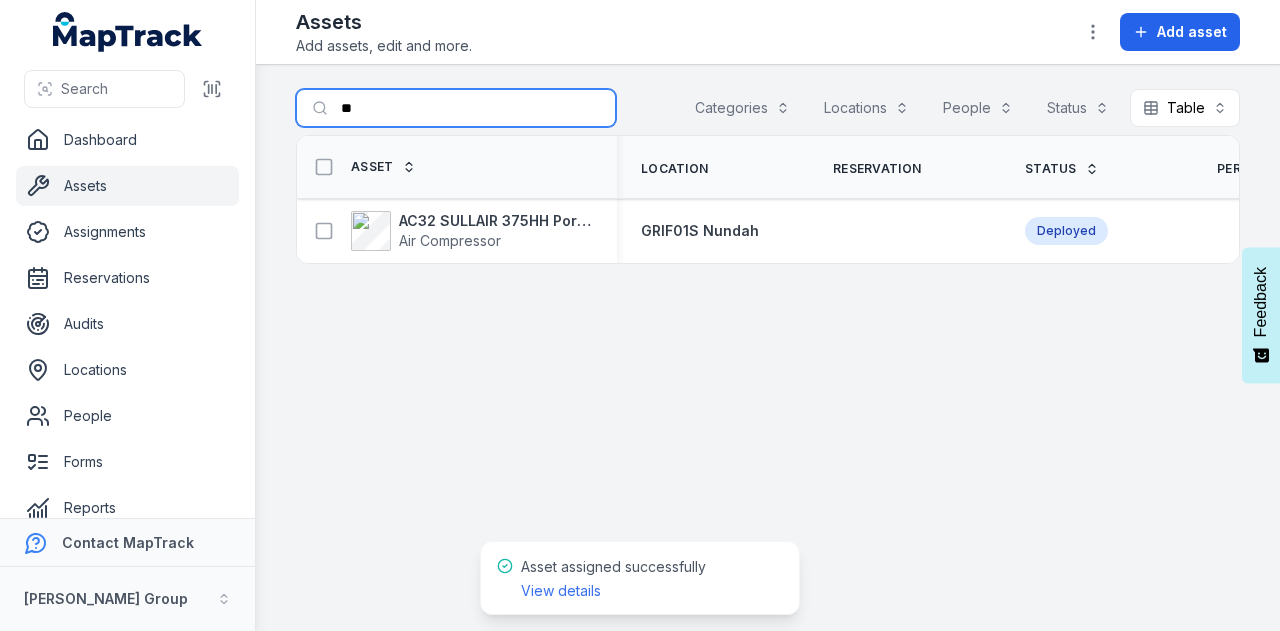 type on "*" 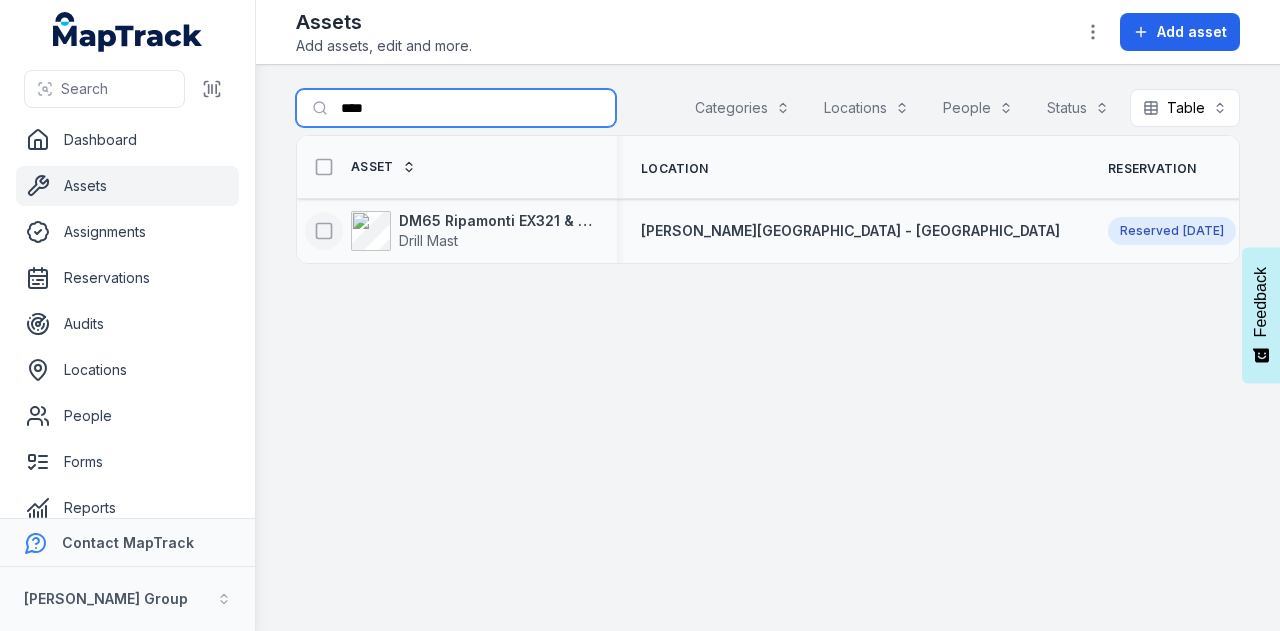 type on "****" 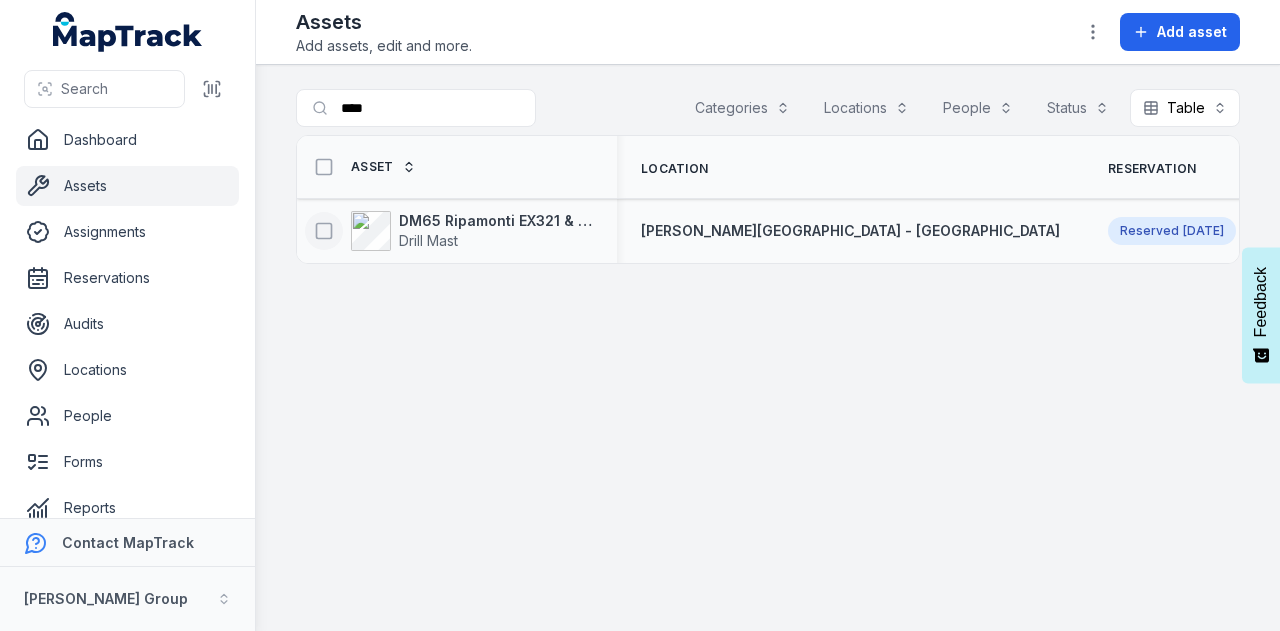click 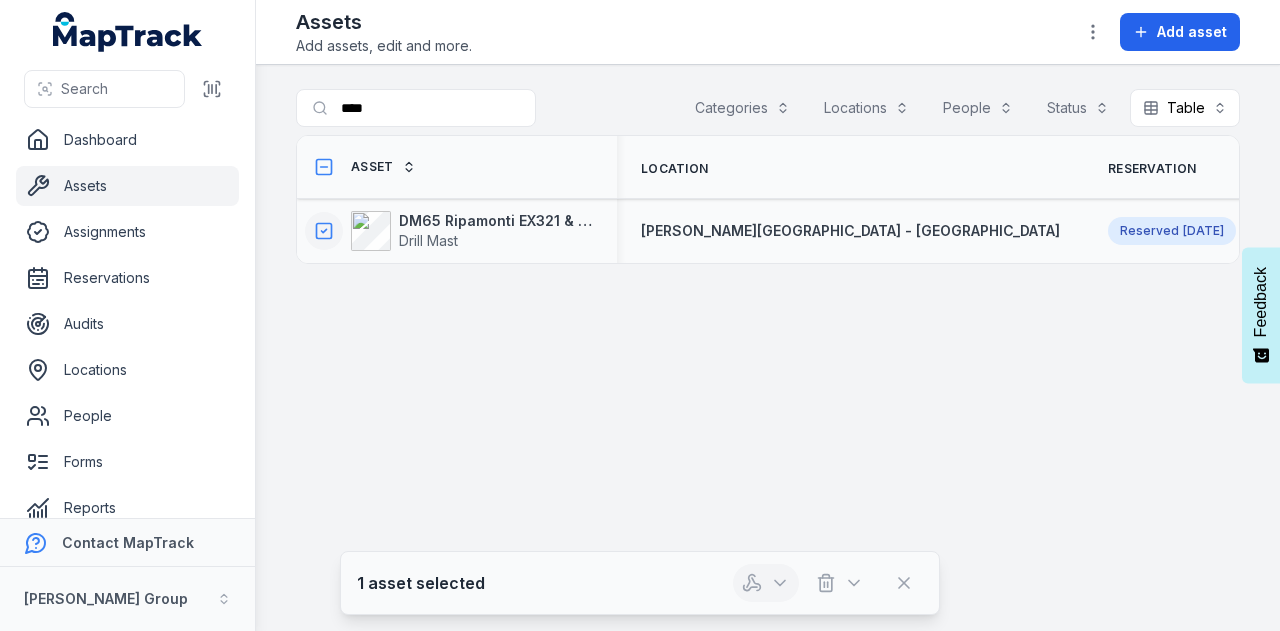 click at bounding box center (766, 583) 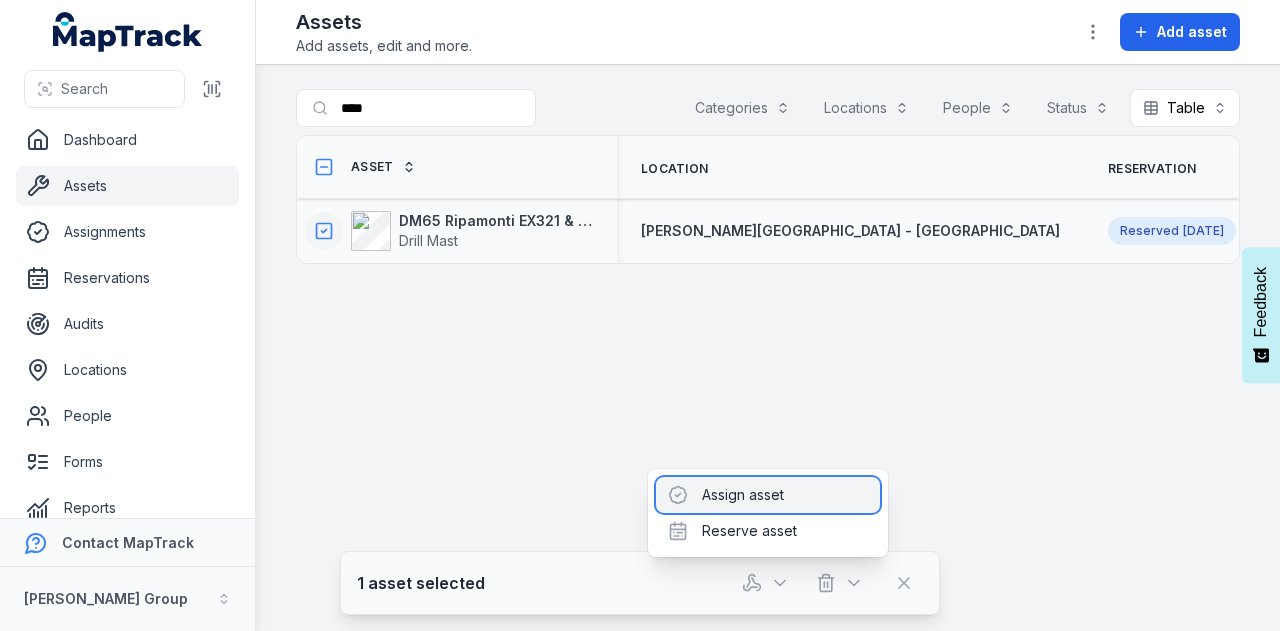 click on "Assign asset" at bounding box center [768, 495] 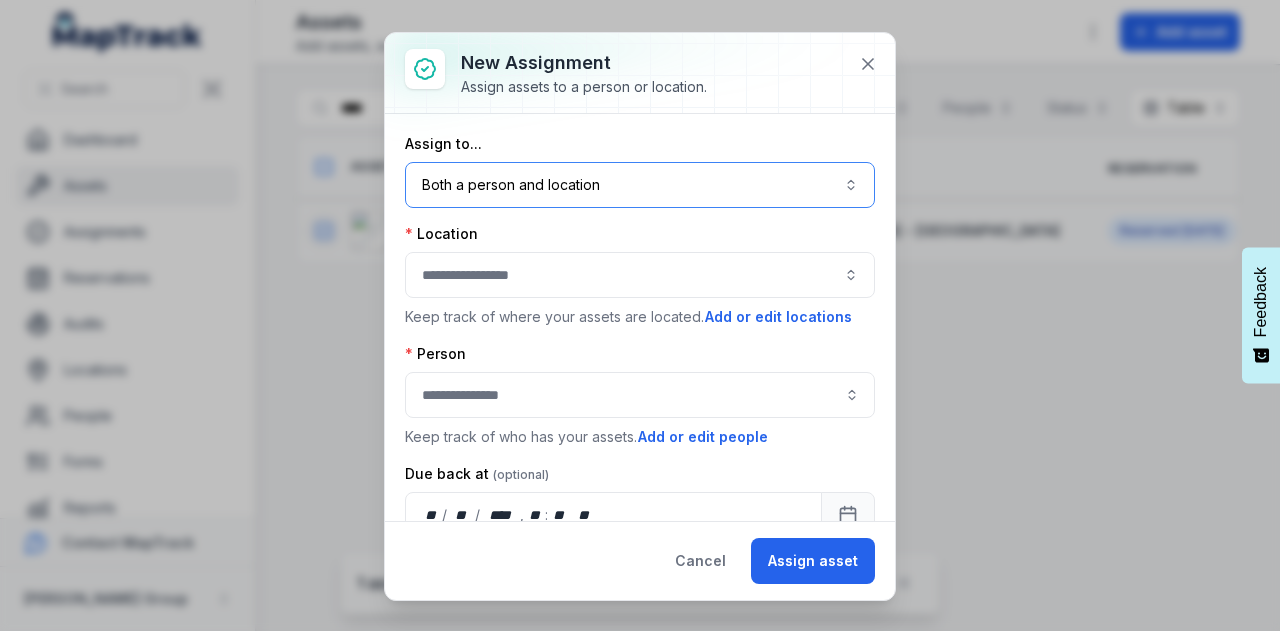 click on "Both a person and location ****" at bounding box center (640, 185) 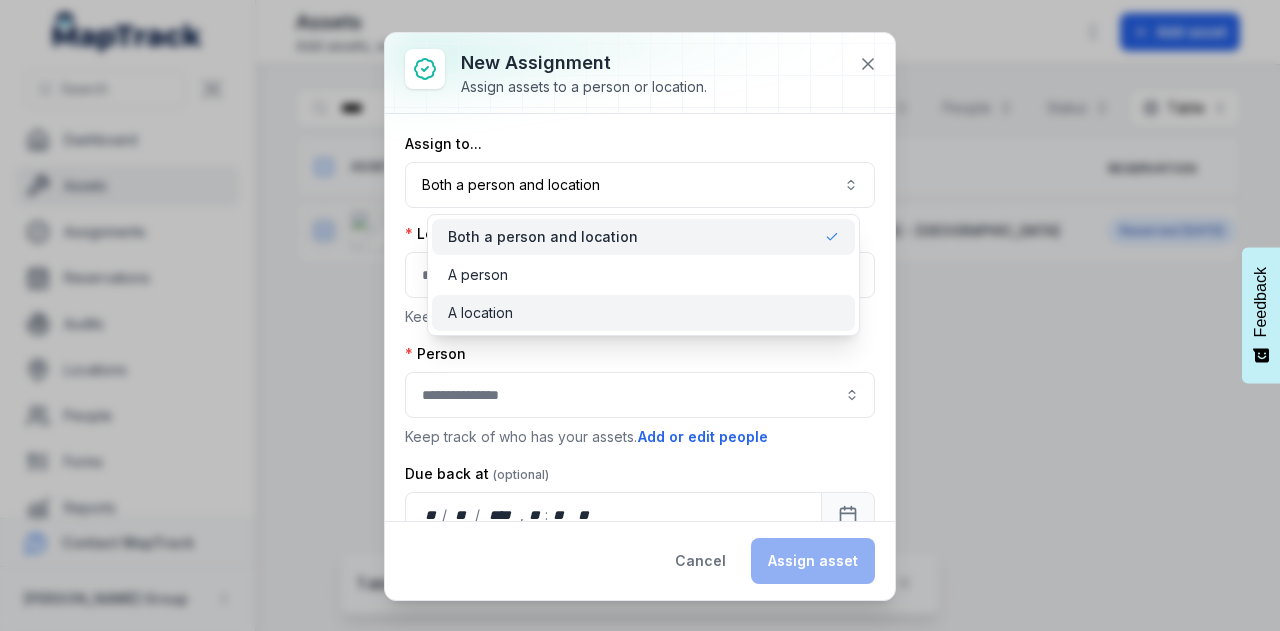 drag, startPoint x: 587, startPoint y: 295, endPoint x: 571, endPoint y: 291, distance: 16.492422 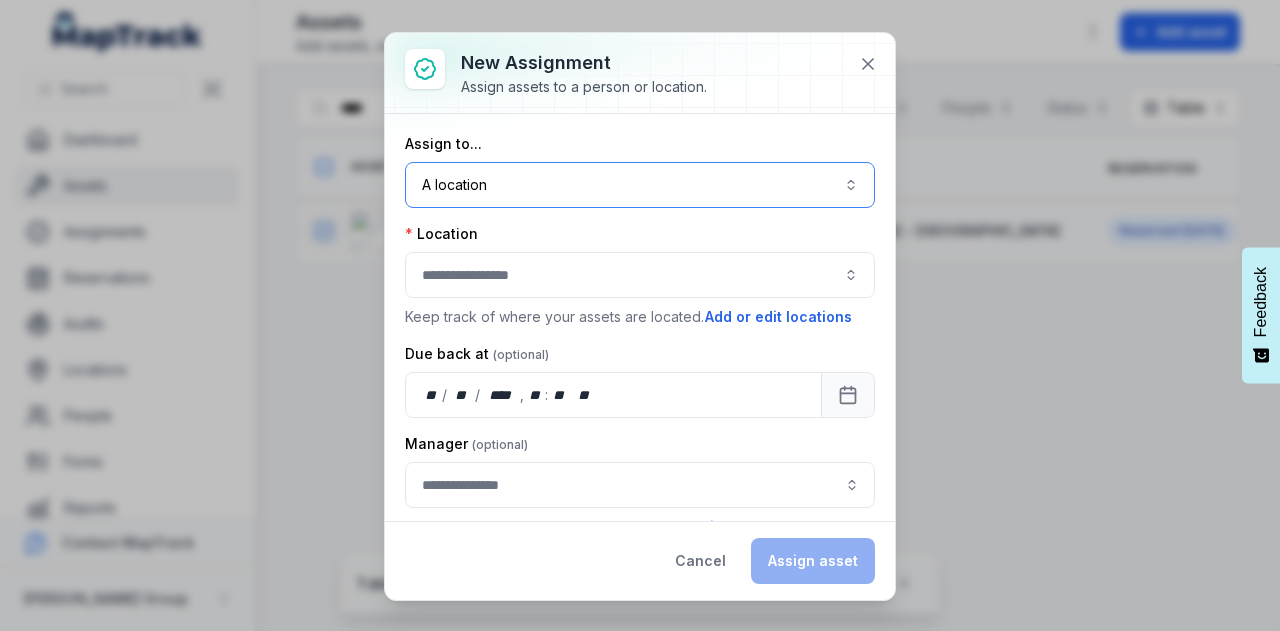 click at bounding box center [640, 275] 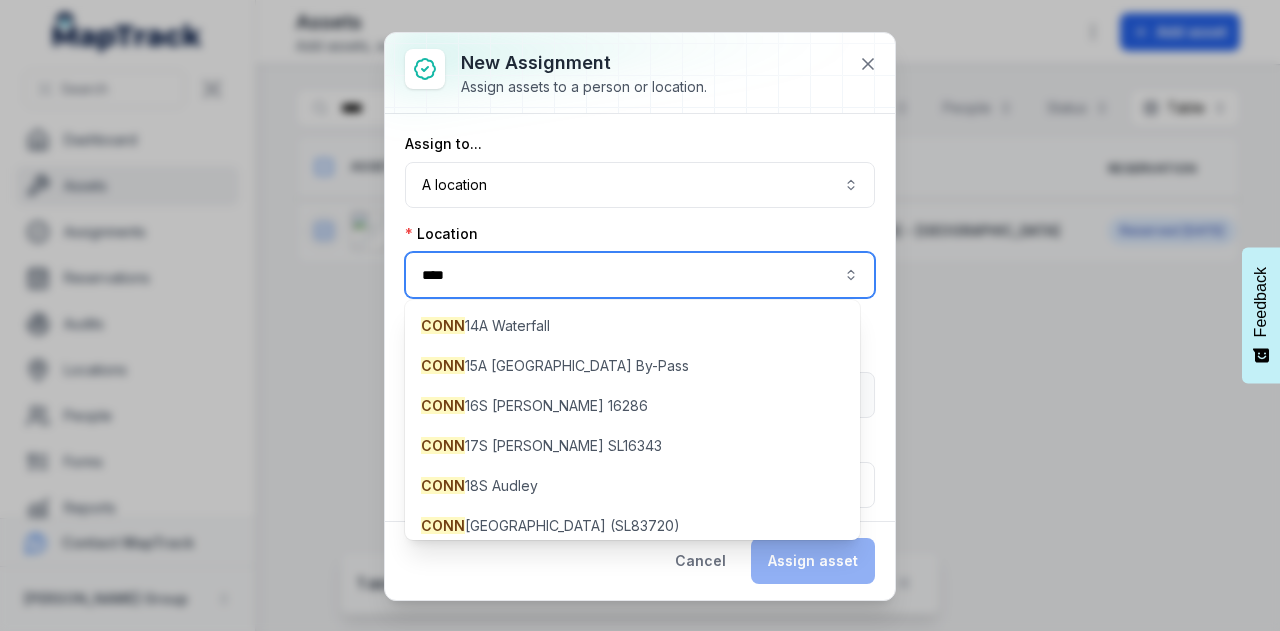 type on "****" 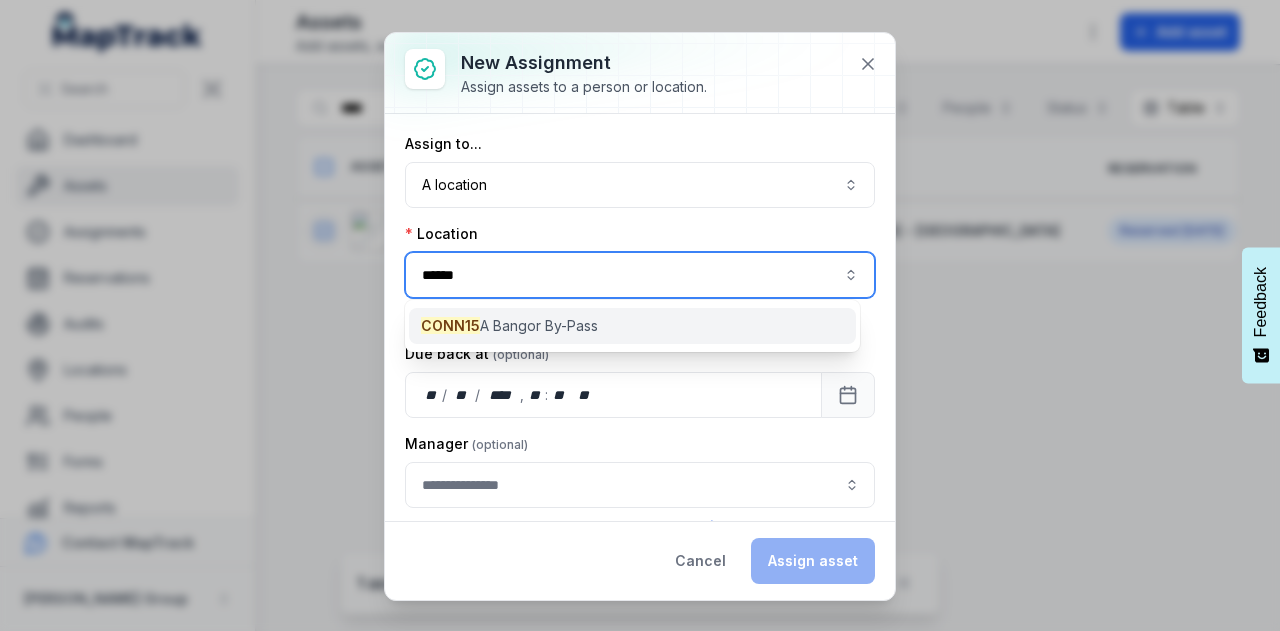 type on "******" 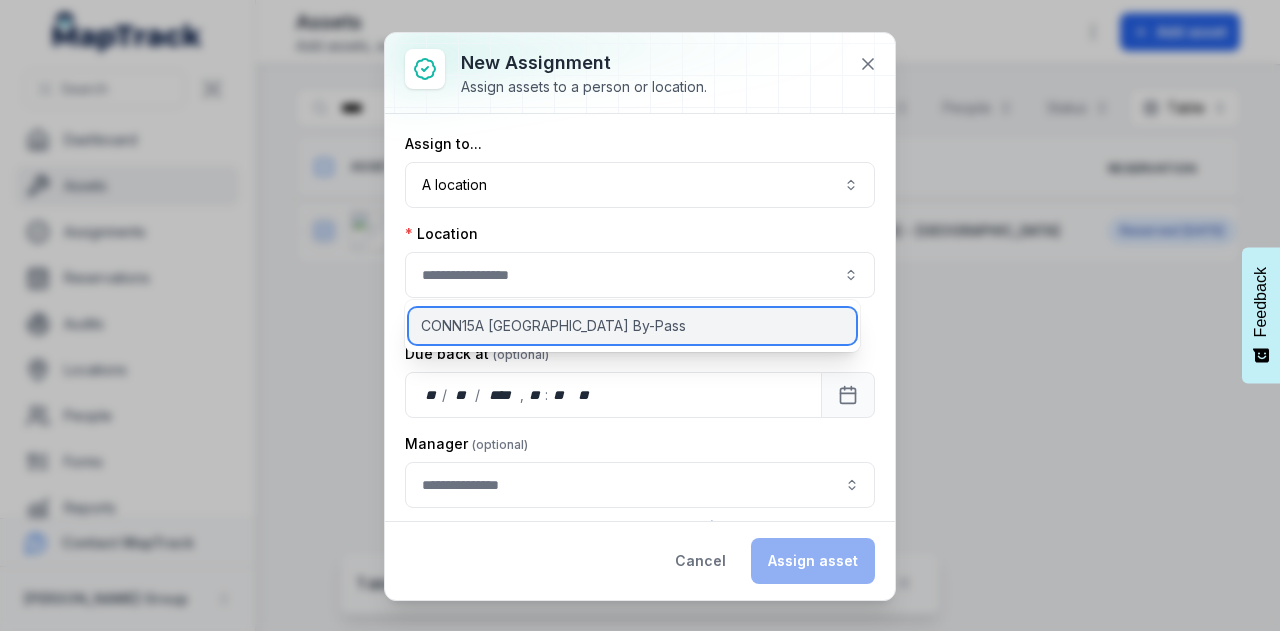 click on "CONN15A [GEOGRAPHIC_DATA] By-Pass" at bounding box center [632, 326] 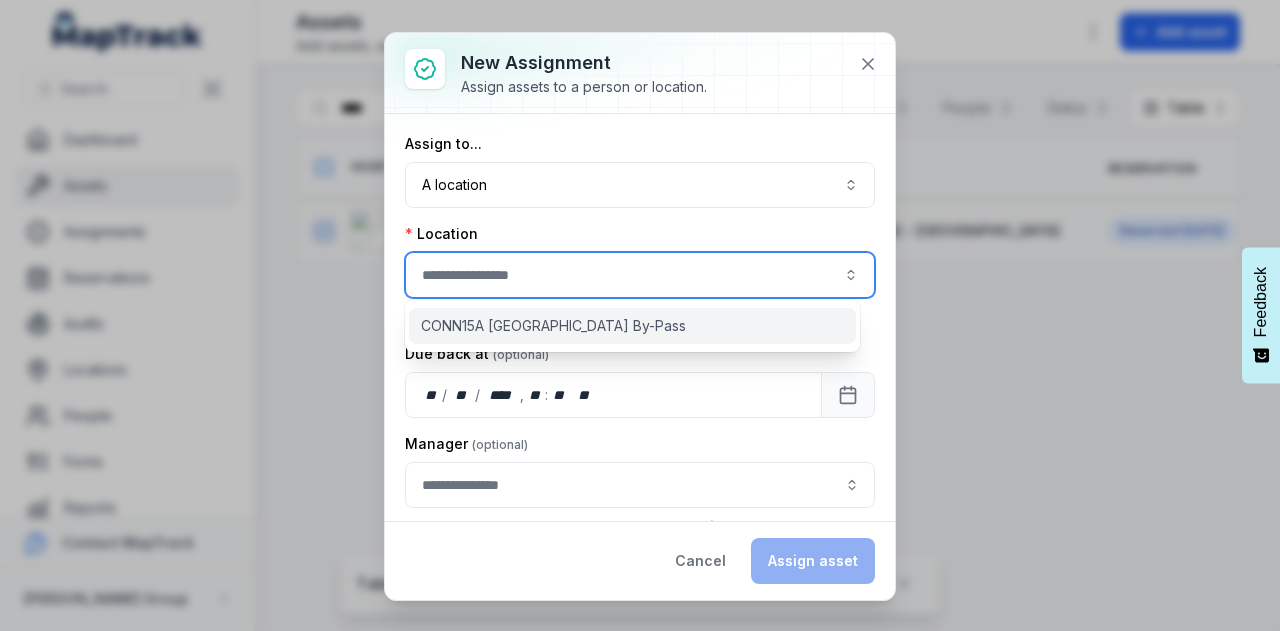 type on "**********" 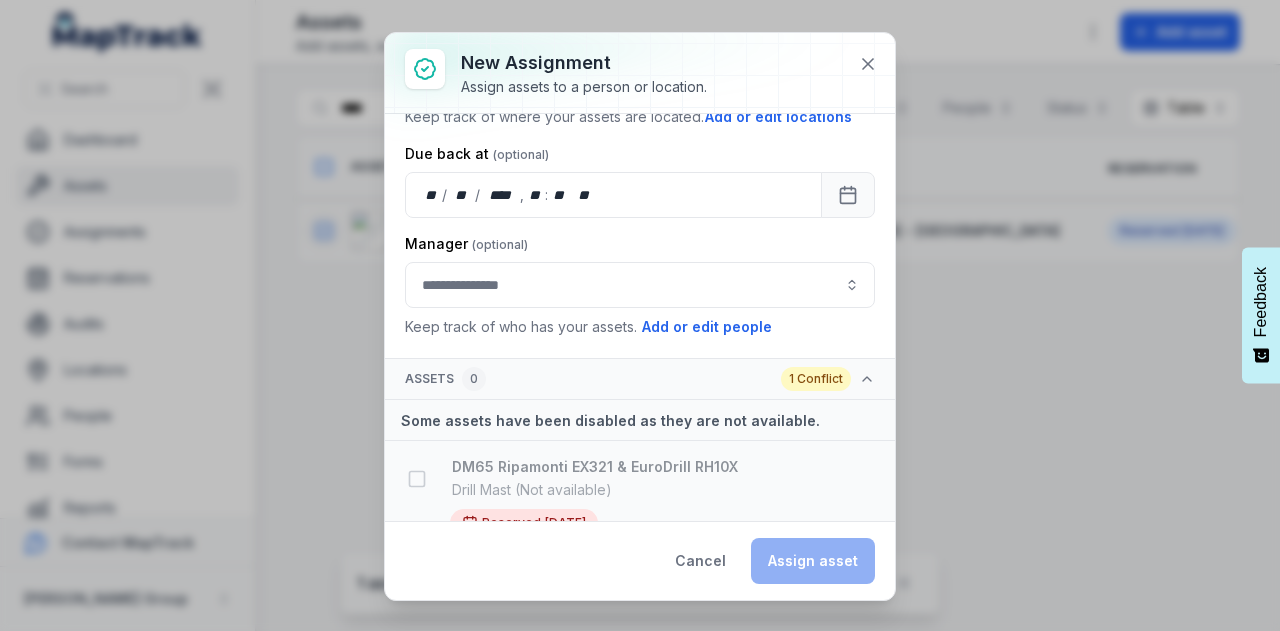 scroll, scrollTop: 226, scrollLeft: 0, axis: vertical 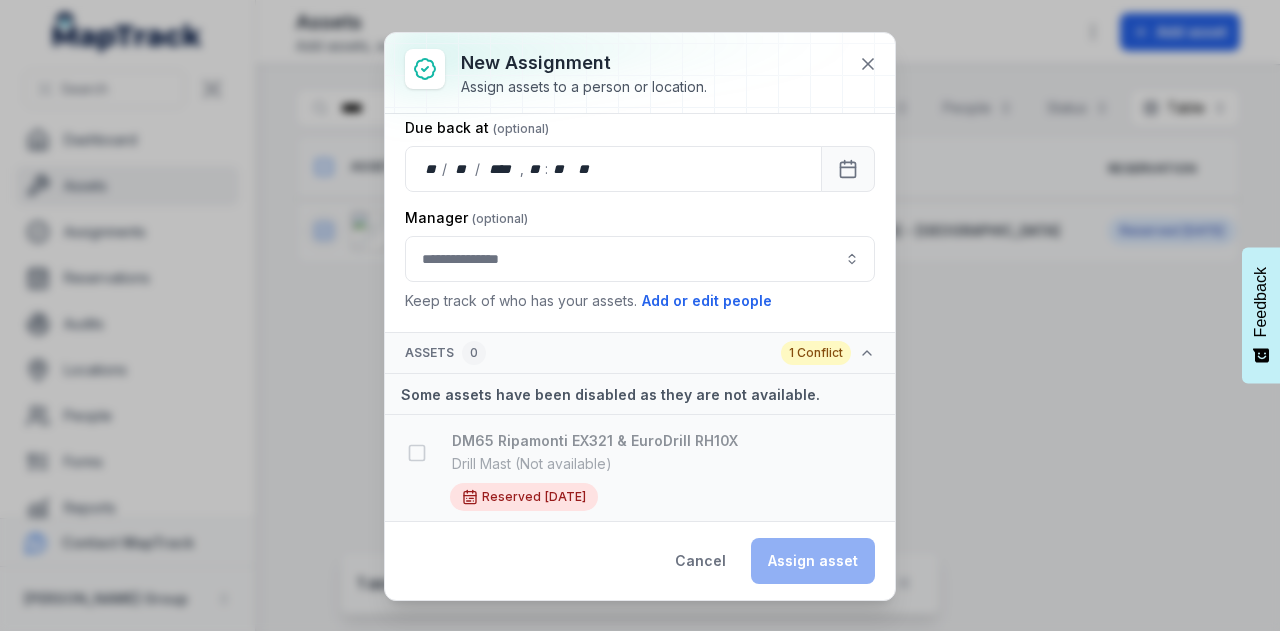 click on "Cancel Assign asset" at bounding box center (766, 561) 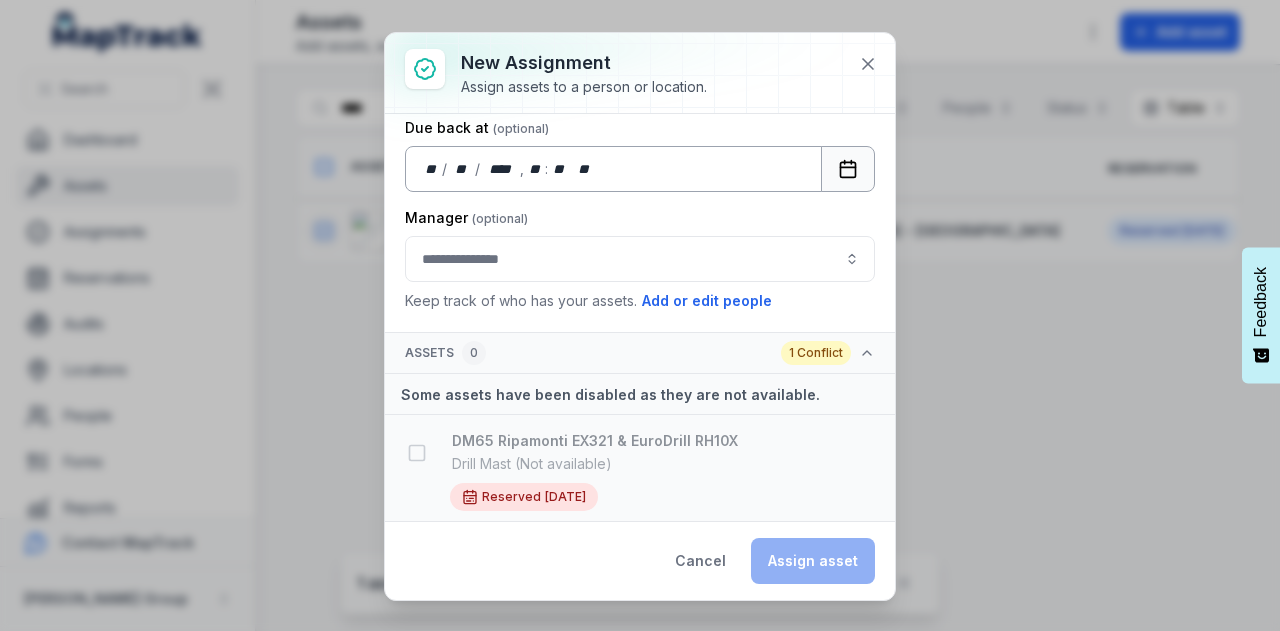 click at bounding box center [848, 169] 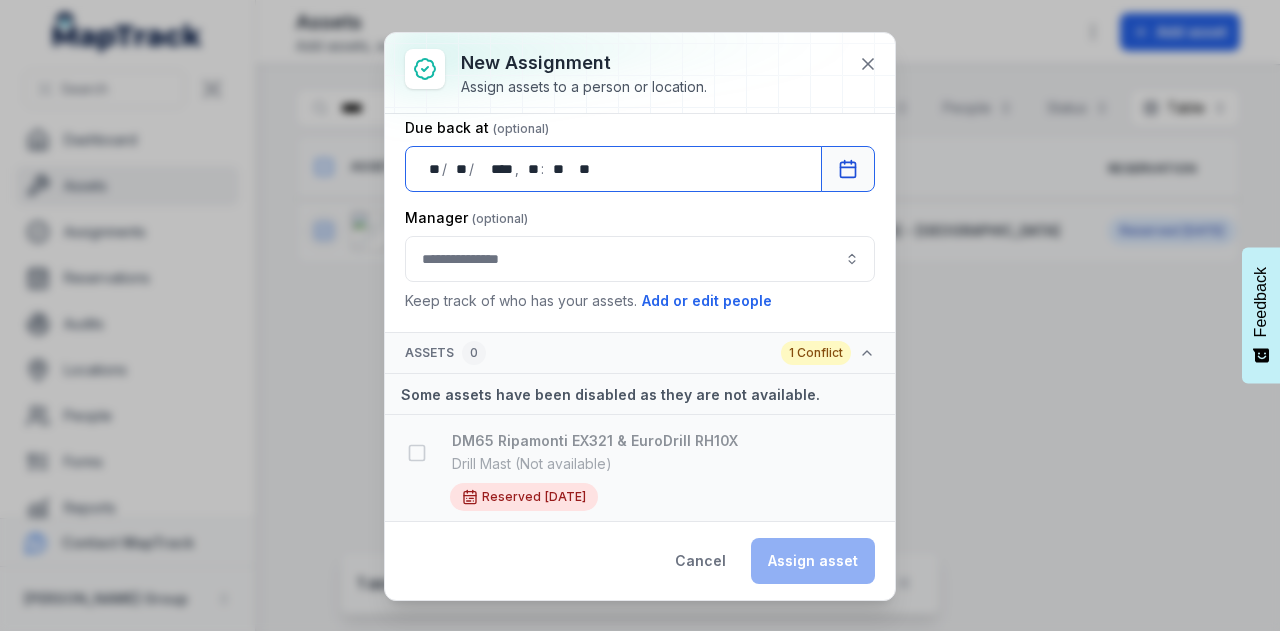 scroll, scrollTop: 150, scrollLeft: 0, axis: vertical 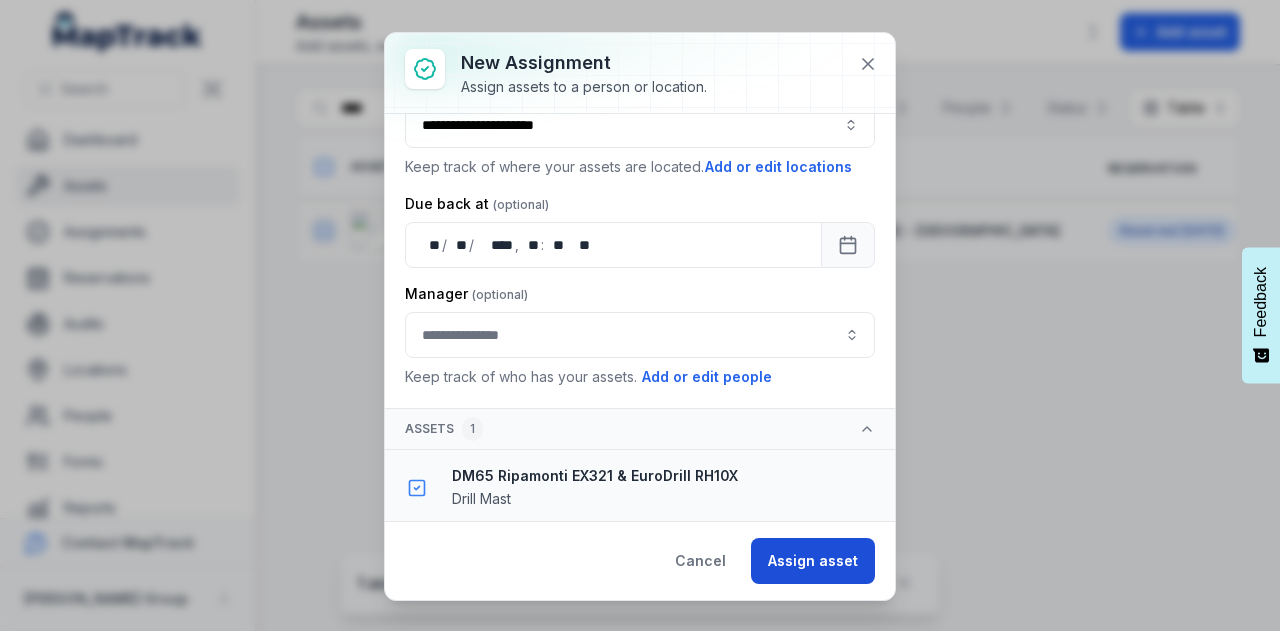 click on "Assign asset" at bounding box center (813, 561) 